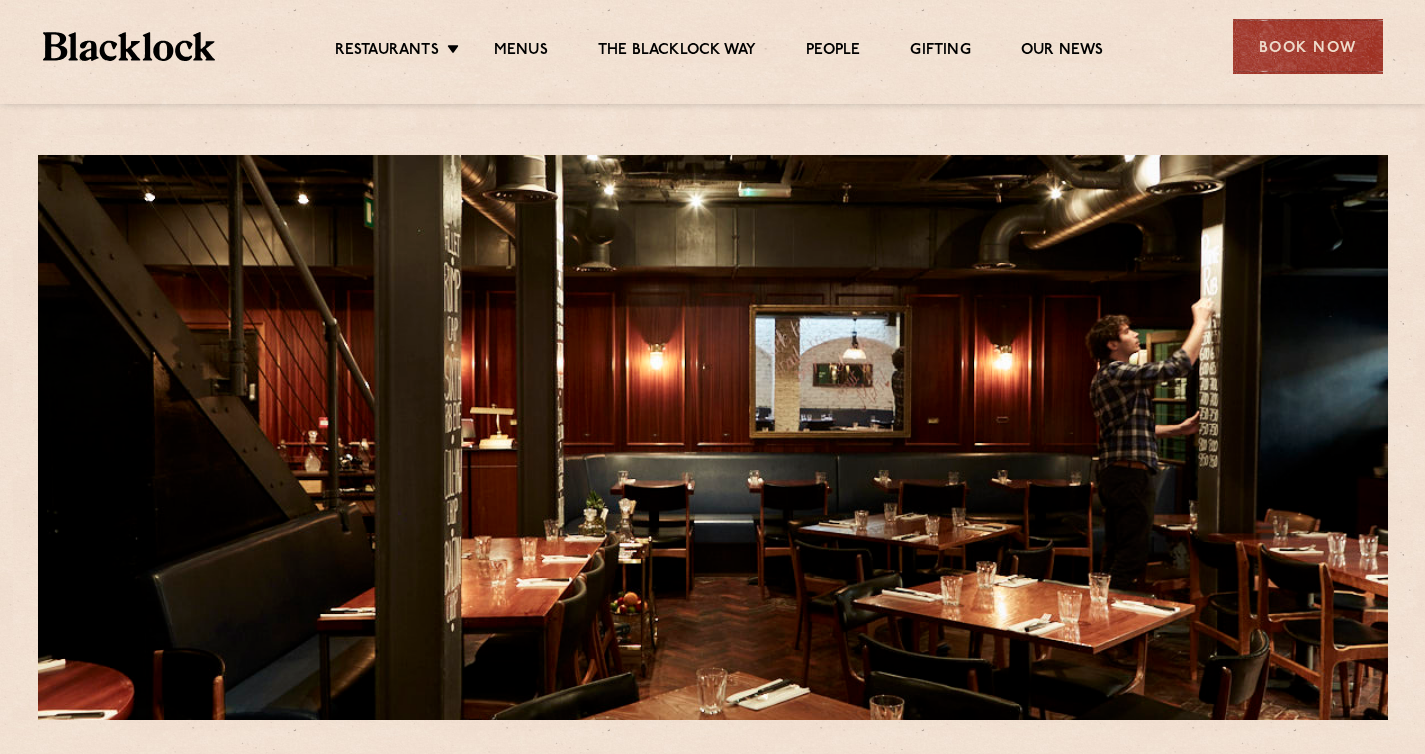 scroll, scrollTop: 0, scrollLeft: 0, axis: both 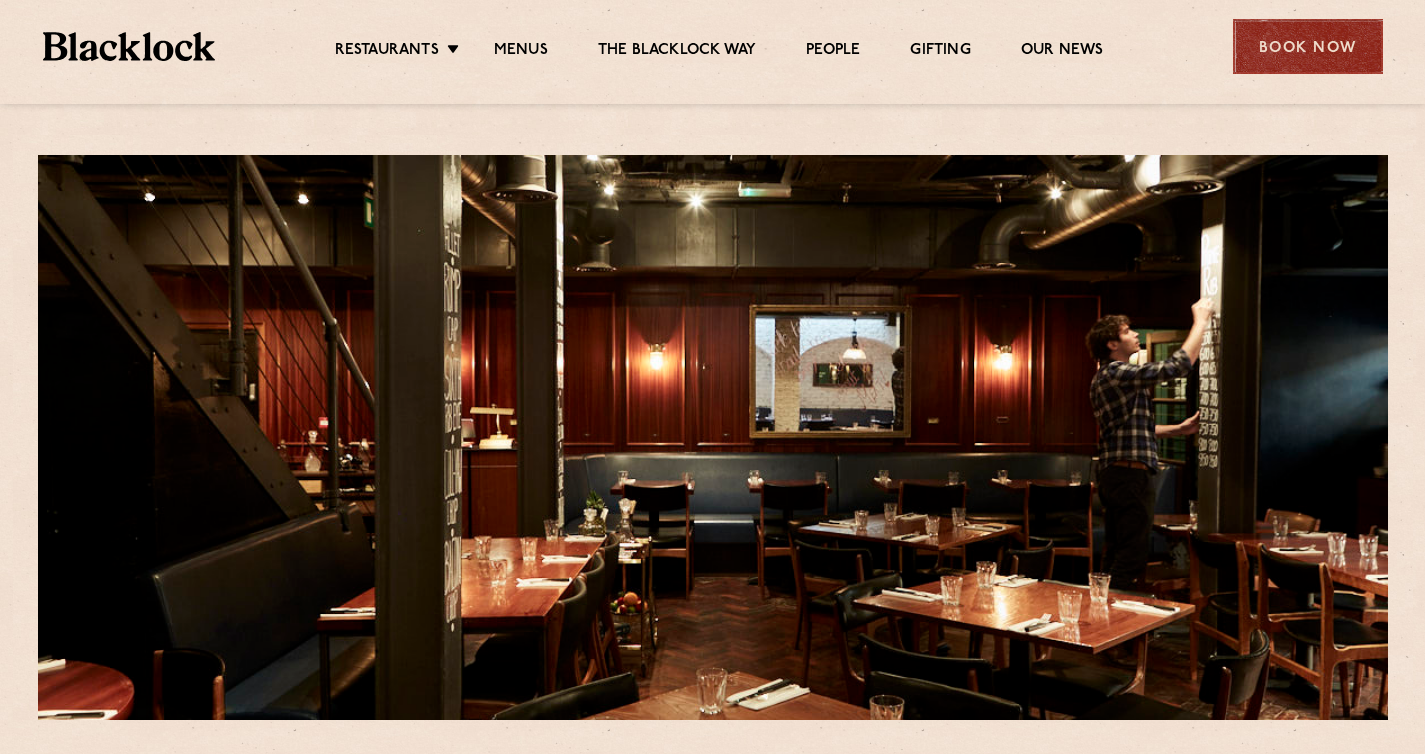 click on "Book Now" at bounding box center [1308, 46] 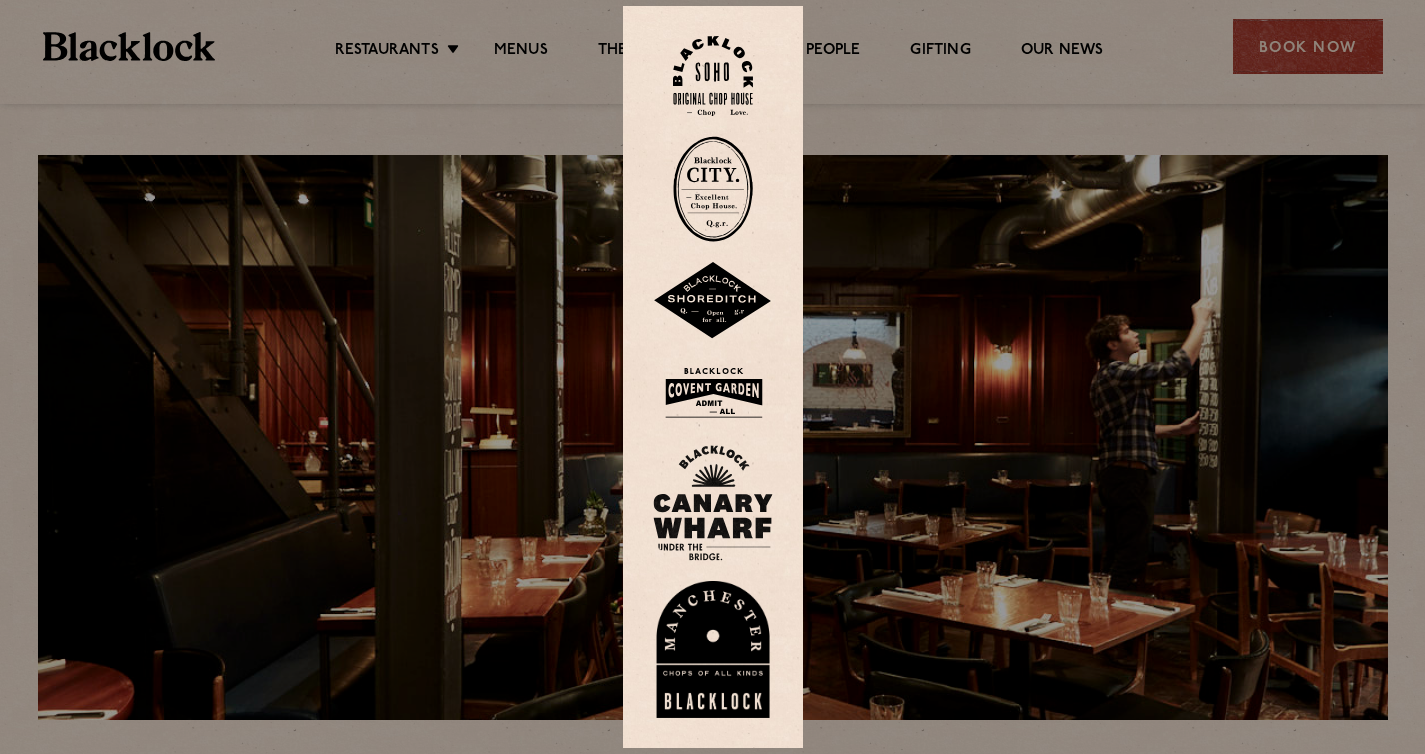 click at bounding box center [713, 76] 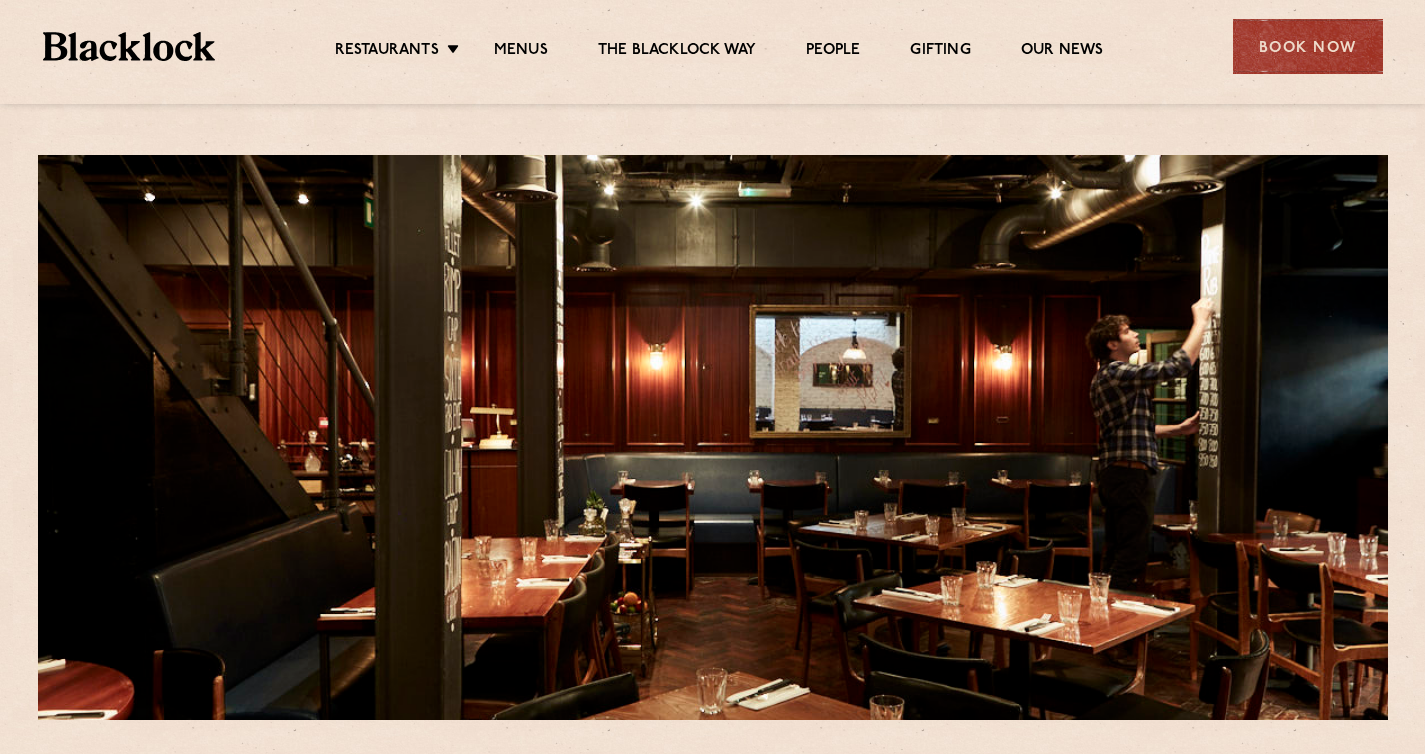 scroll, scrollTop: 0, scrollLeft: 0, axis: both 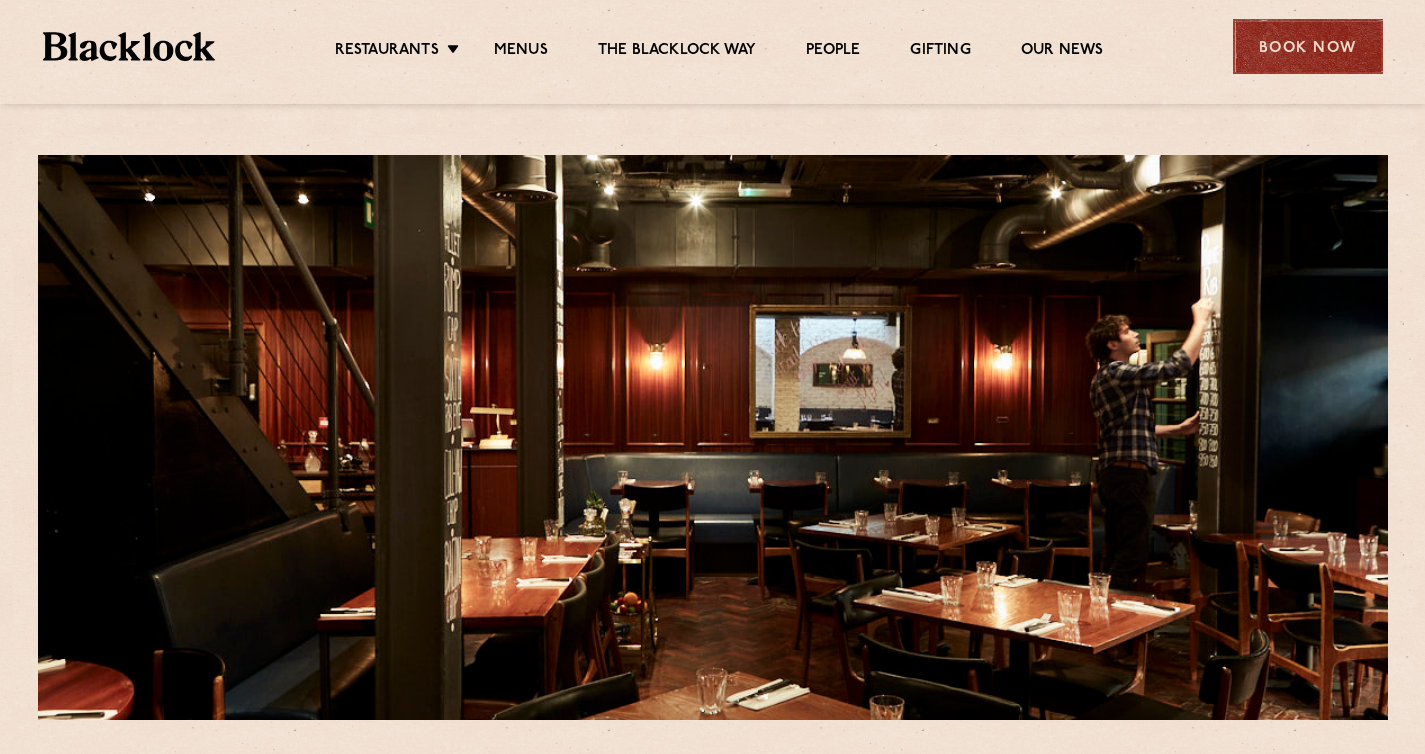 click on "Book Now" at bounding box center [1308, 46] 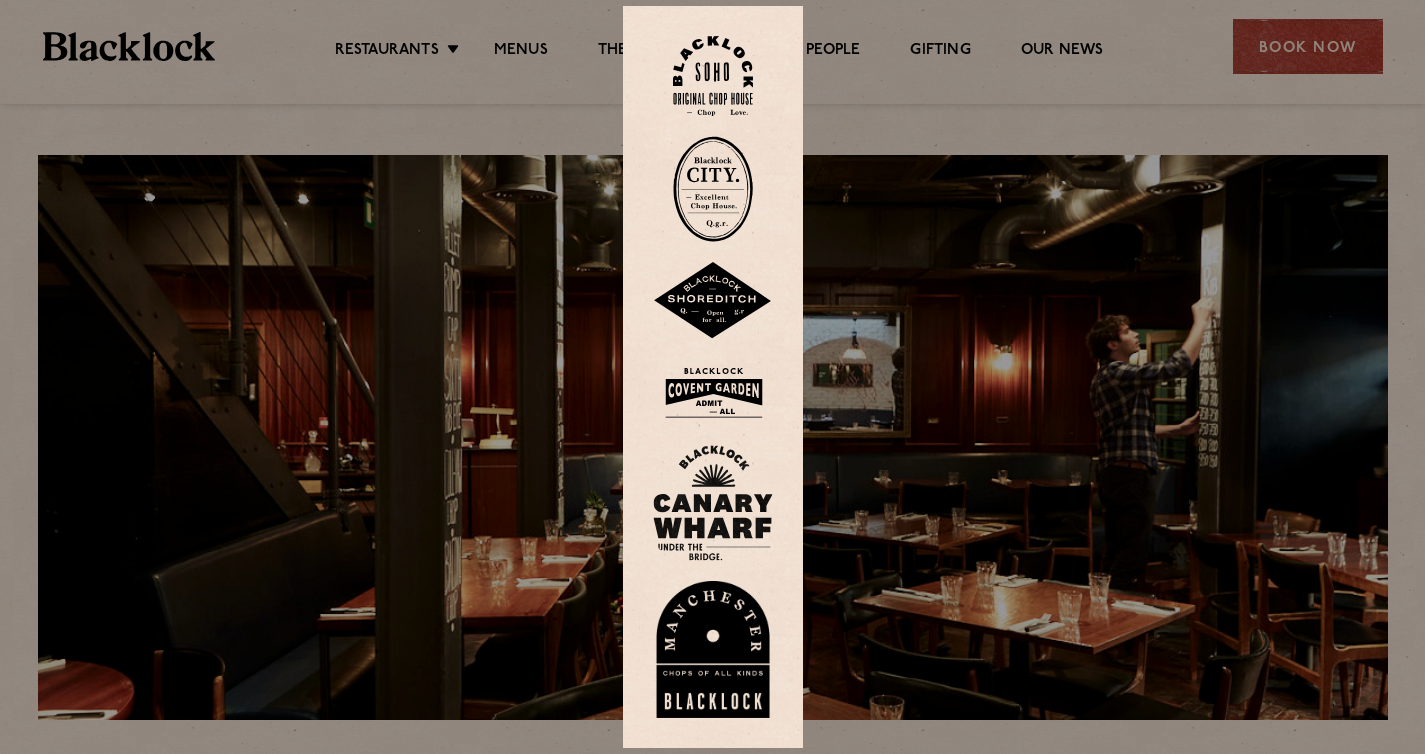 click at bounding box center [713, 189] 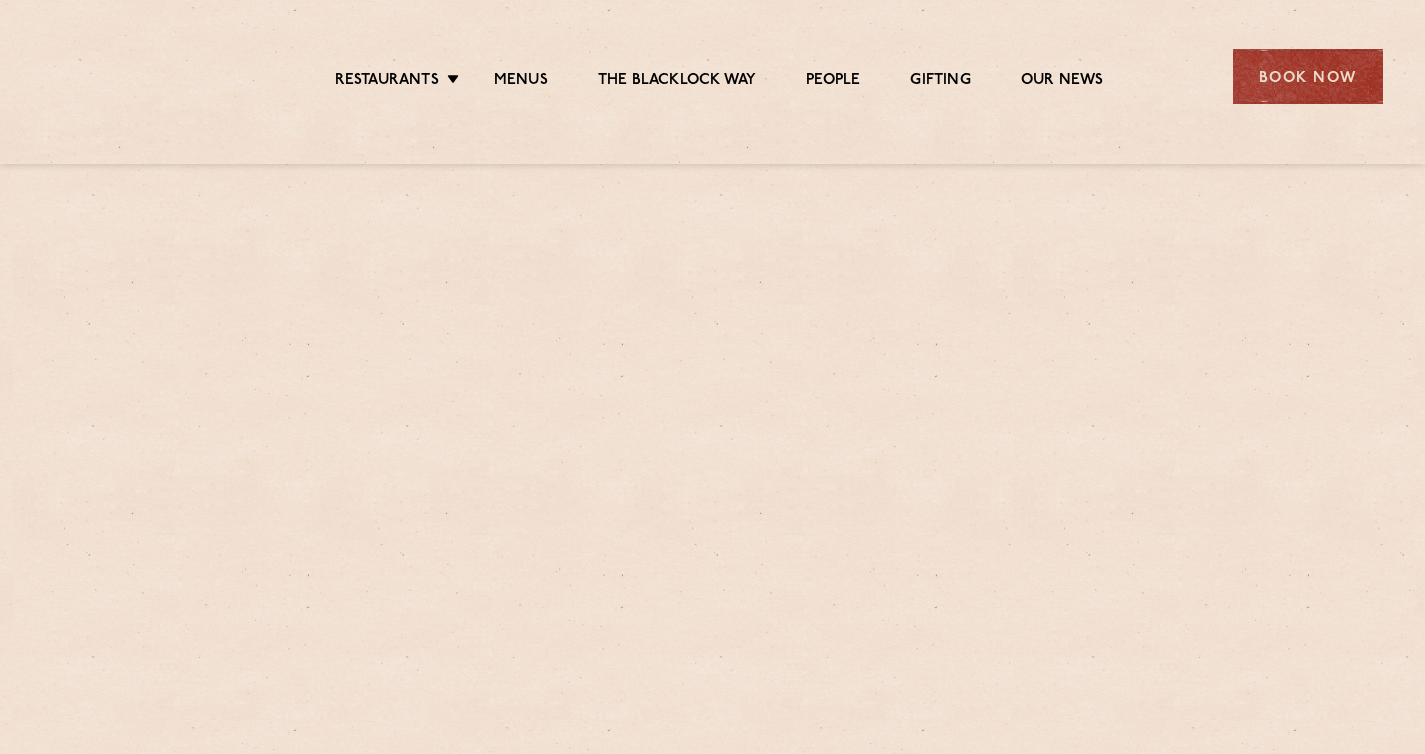 scroll, scrollTop: 0, scrollLeft: 0, axis: both 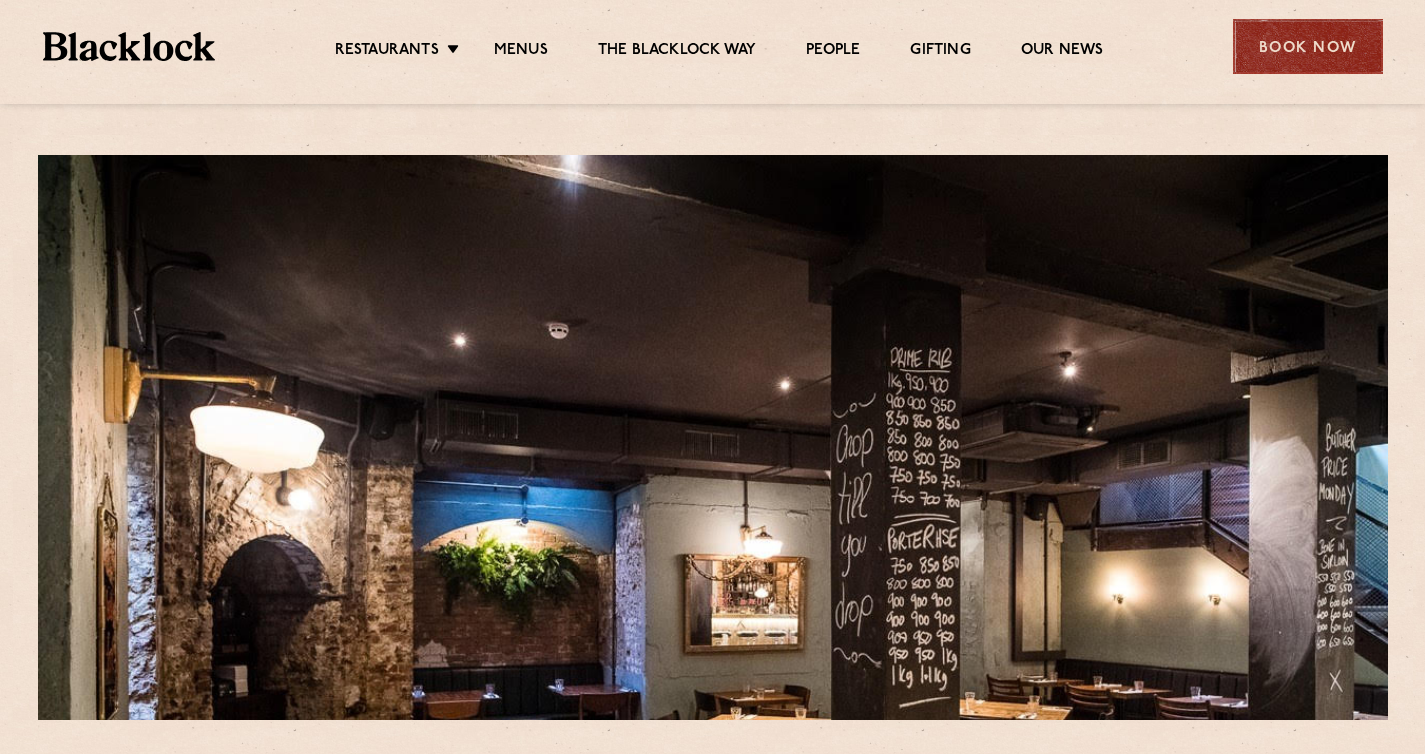 click on "Book Now" at bounding box center [1308, 46] 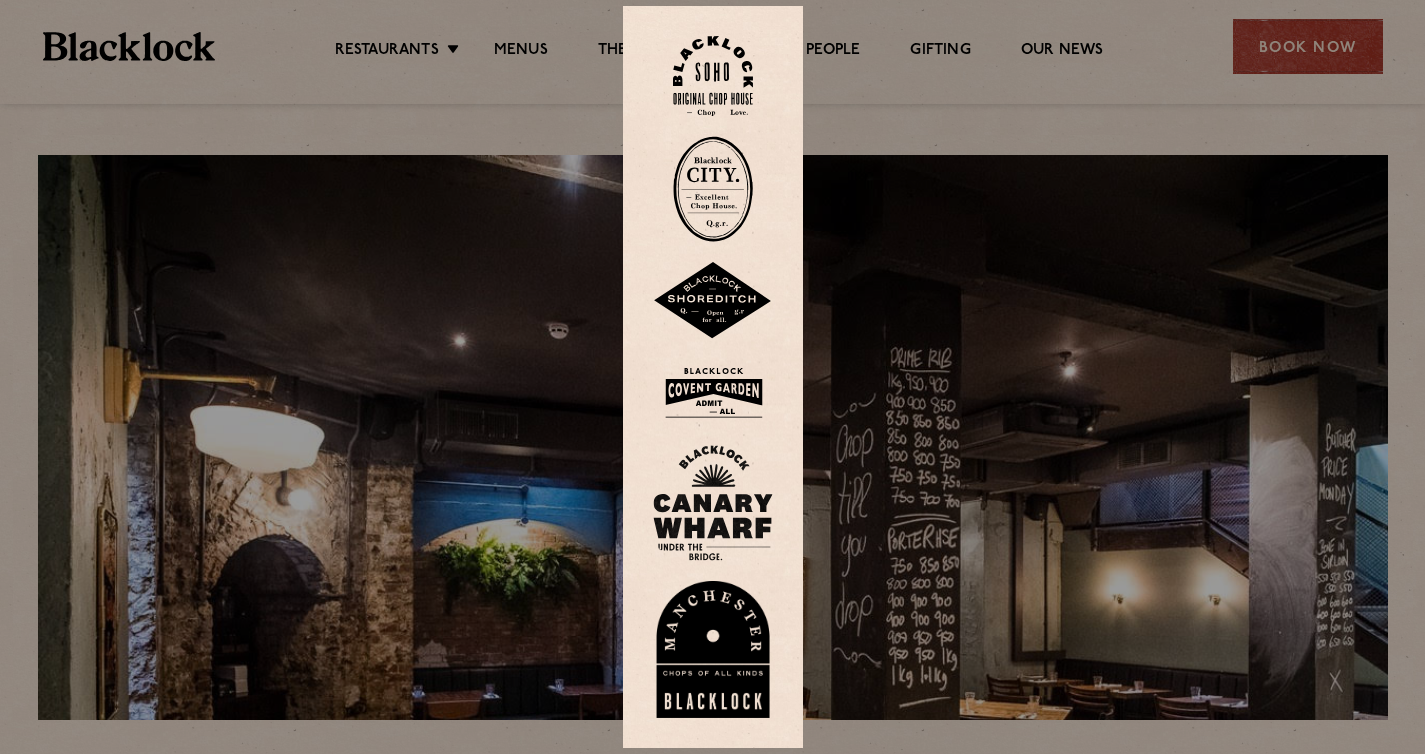 click at bounding box center [713, 392] 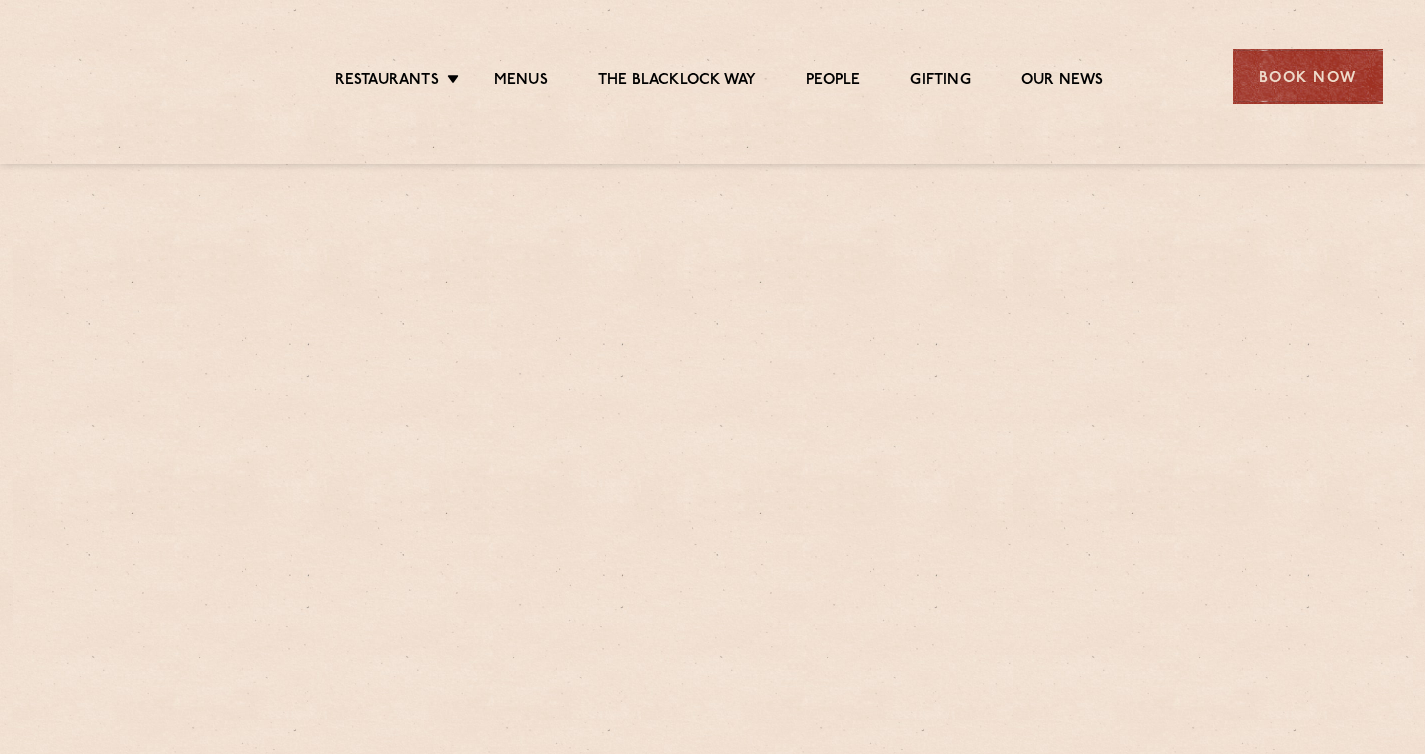 scroll, scrollTop: 0, scrollLeft: 0, axis: both 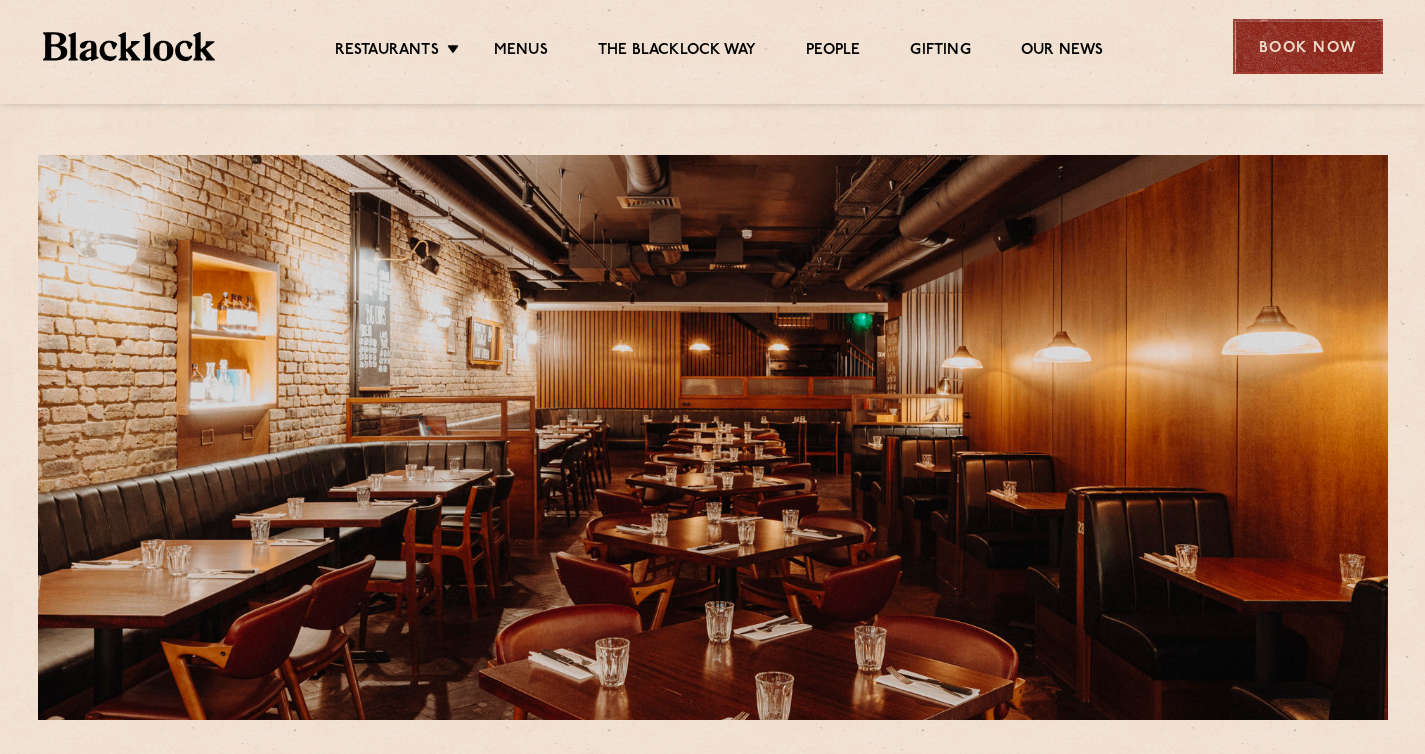 click on "Book Now" at bounding box center [1308, 46] 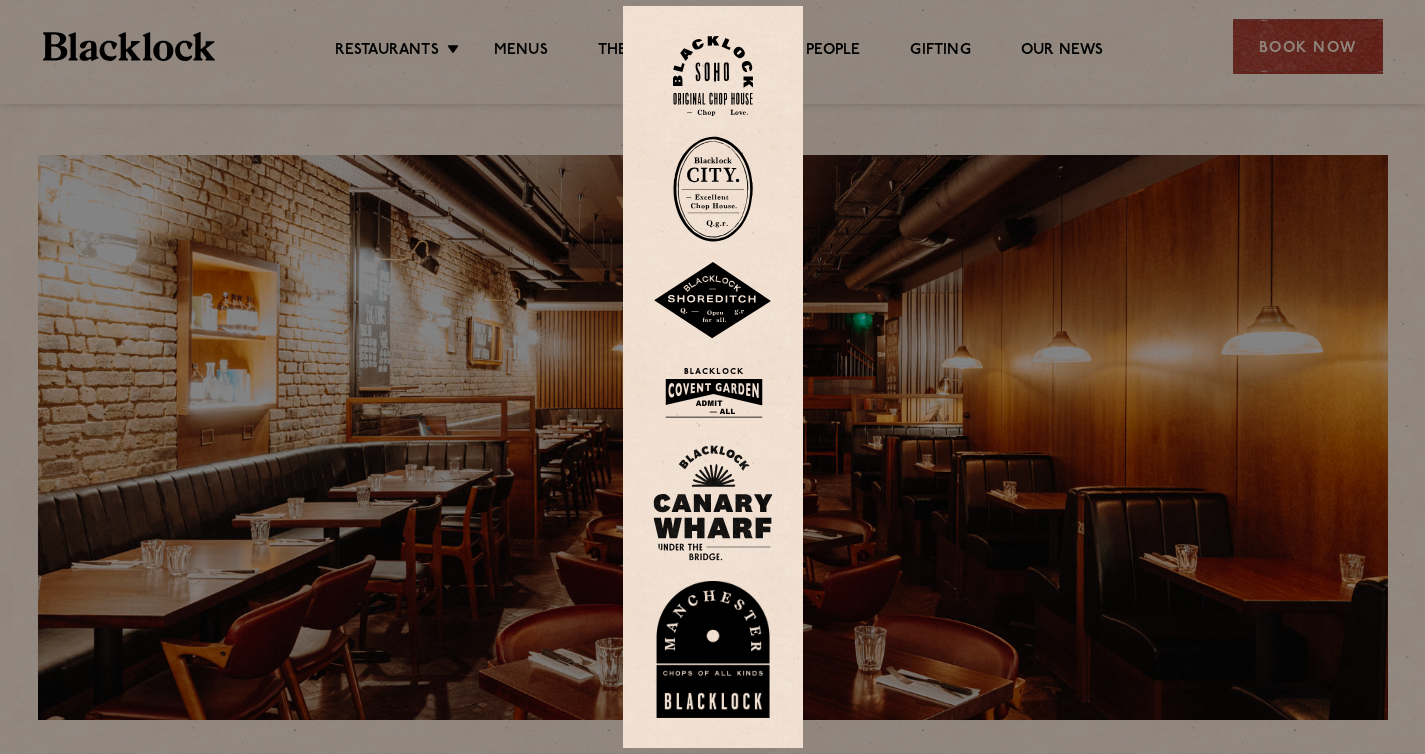 click at bounding box center [713, 189] 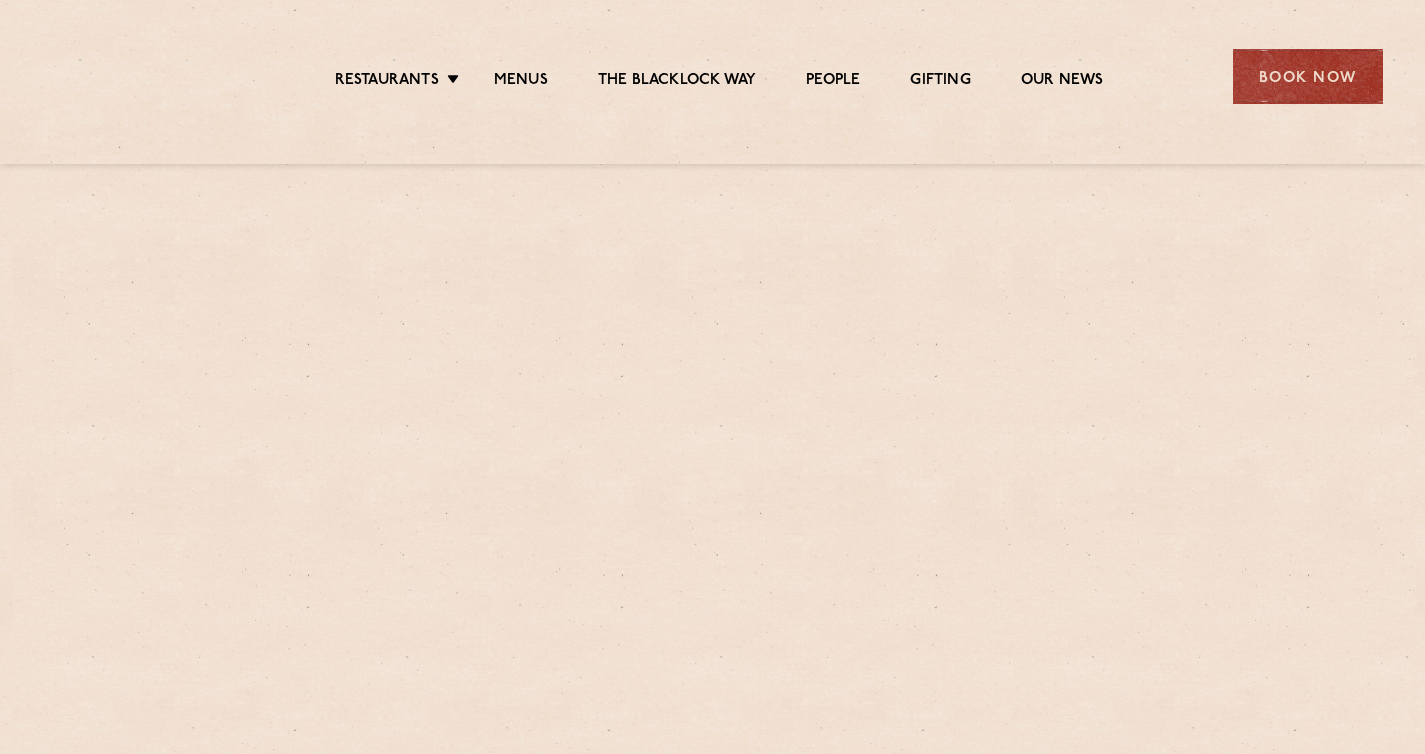scroll, scrollTop: 0, scrollLeft: 0, axis: both 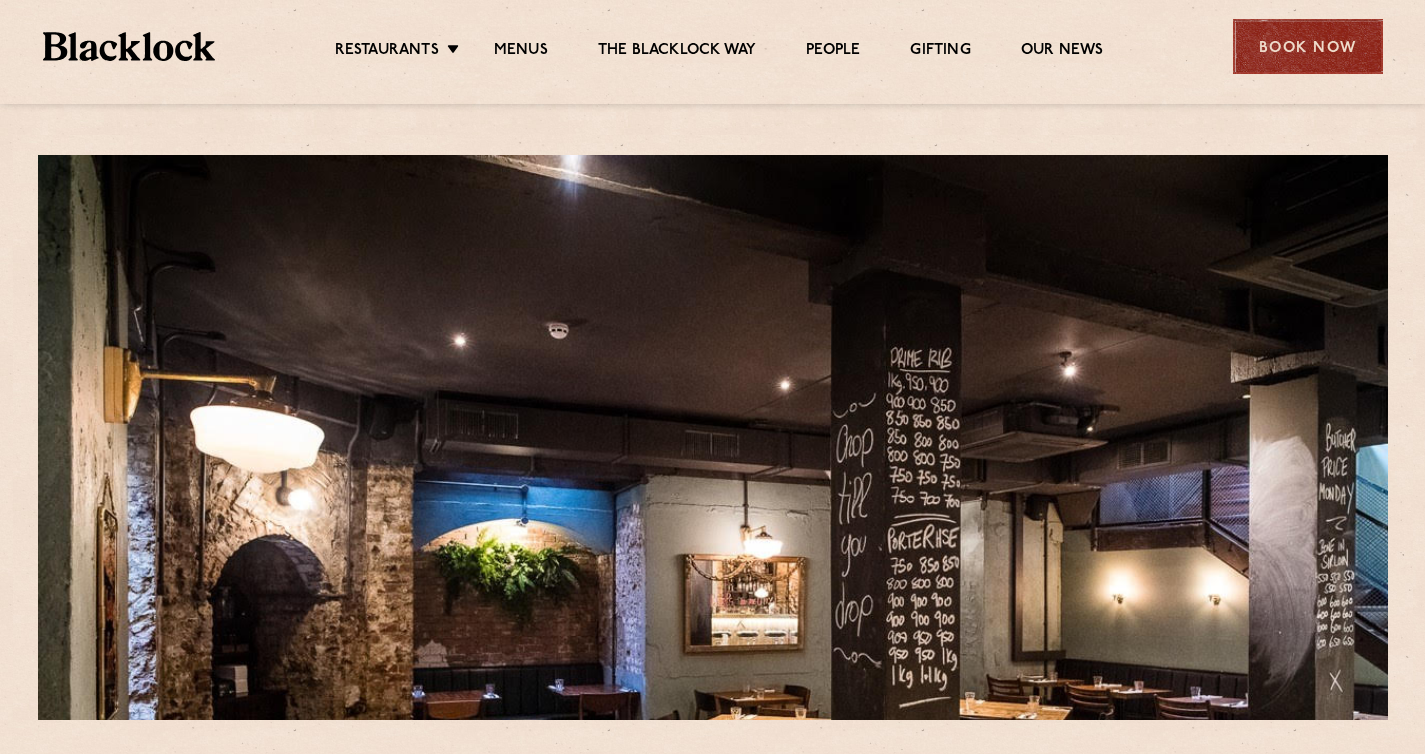 click on "Book Now" at bounding box center (1308, 46) 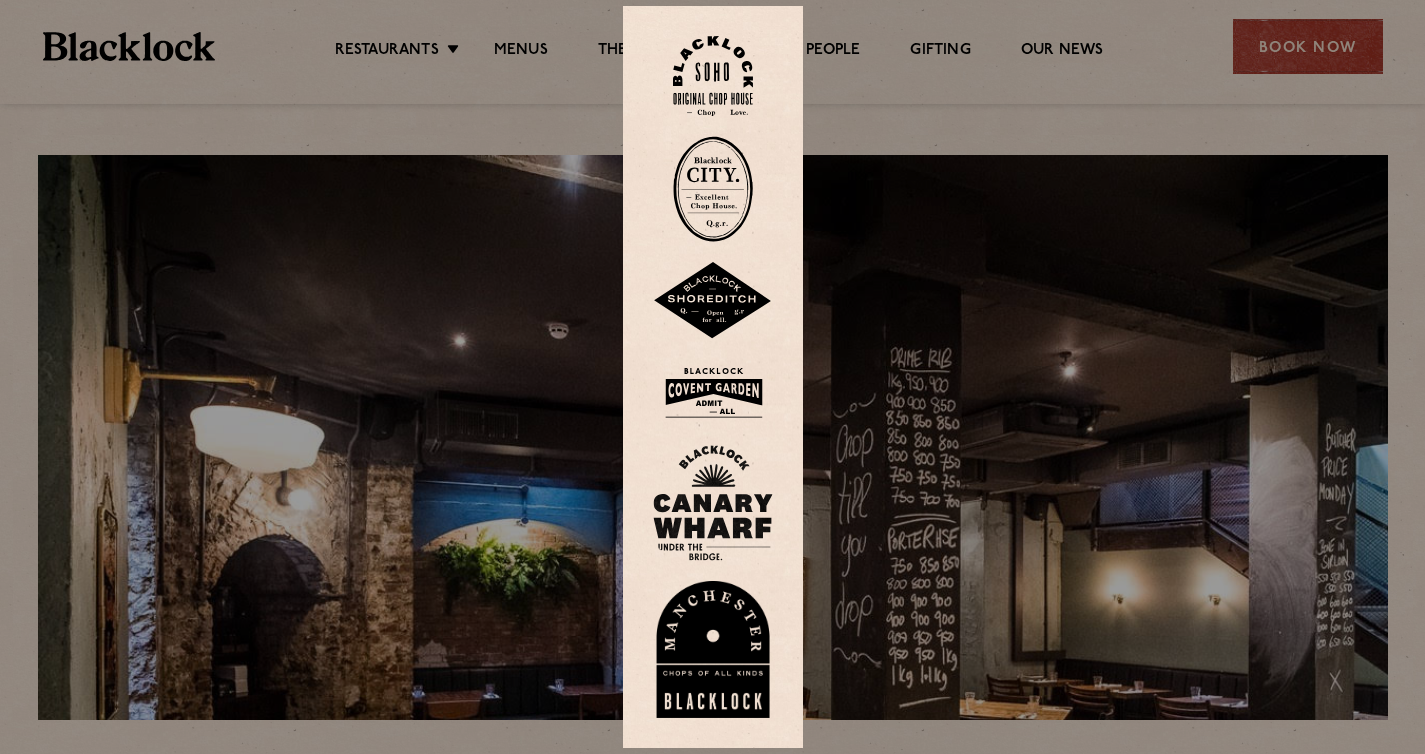 click at bounding box center (713, 301) 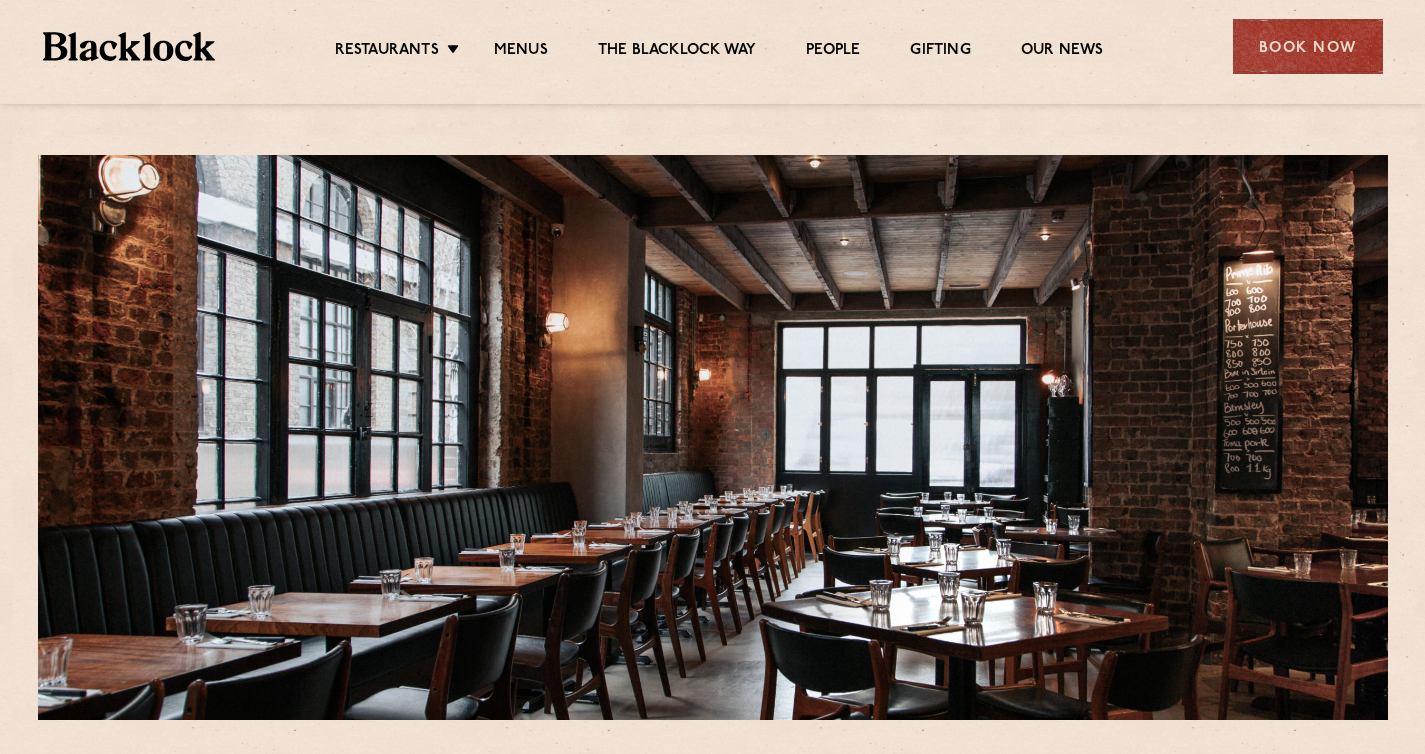 scroll, scrollTop: 0, scrollLeft: 0, axis: both 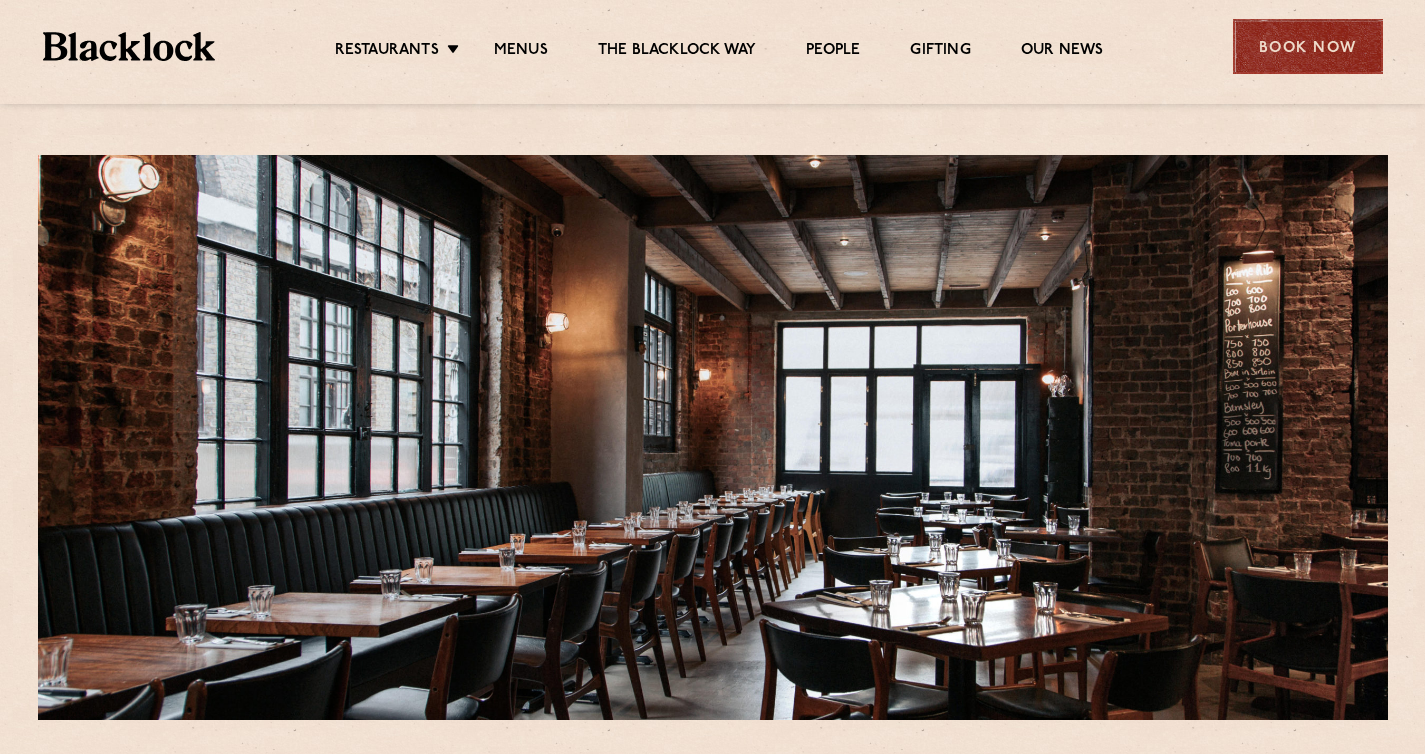 click on "Book Now" at bounding box center [1308, 46] 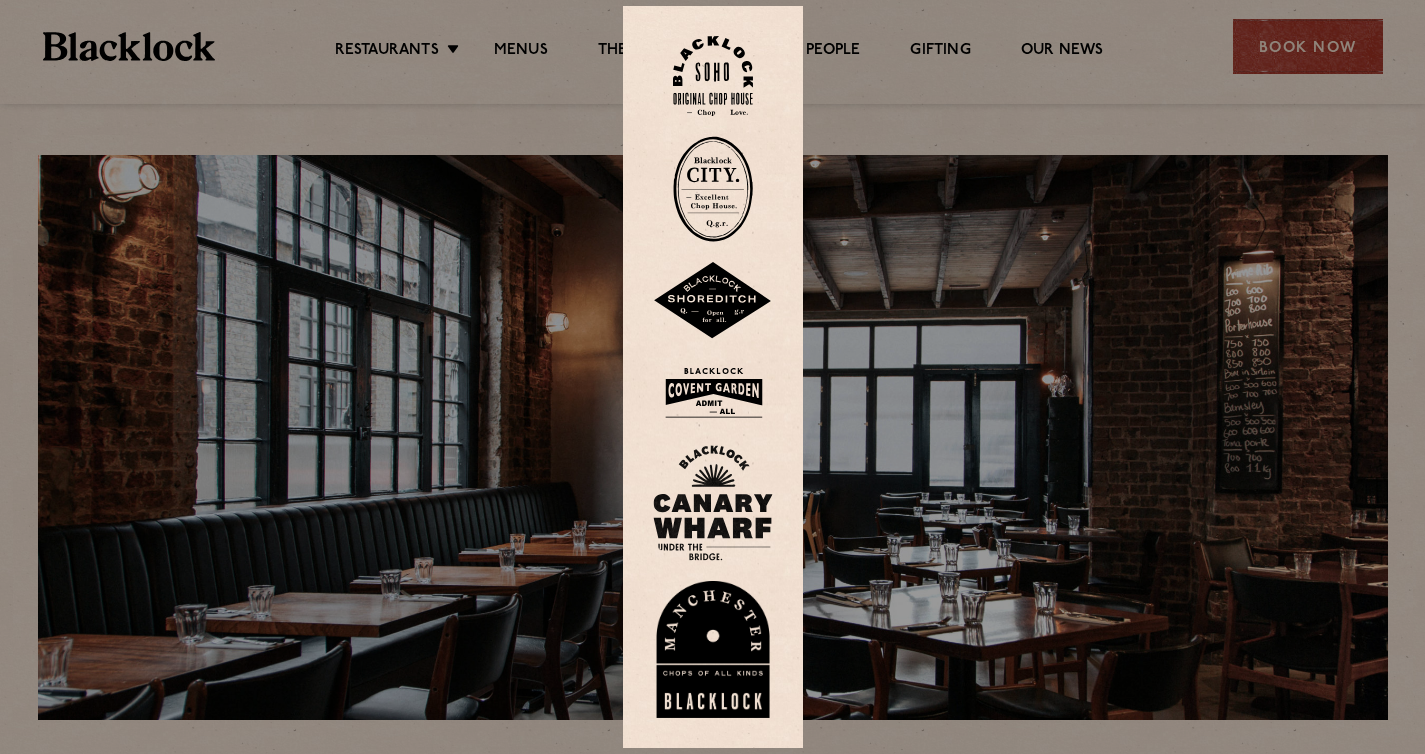 click at bounding box center (713, 392) 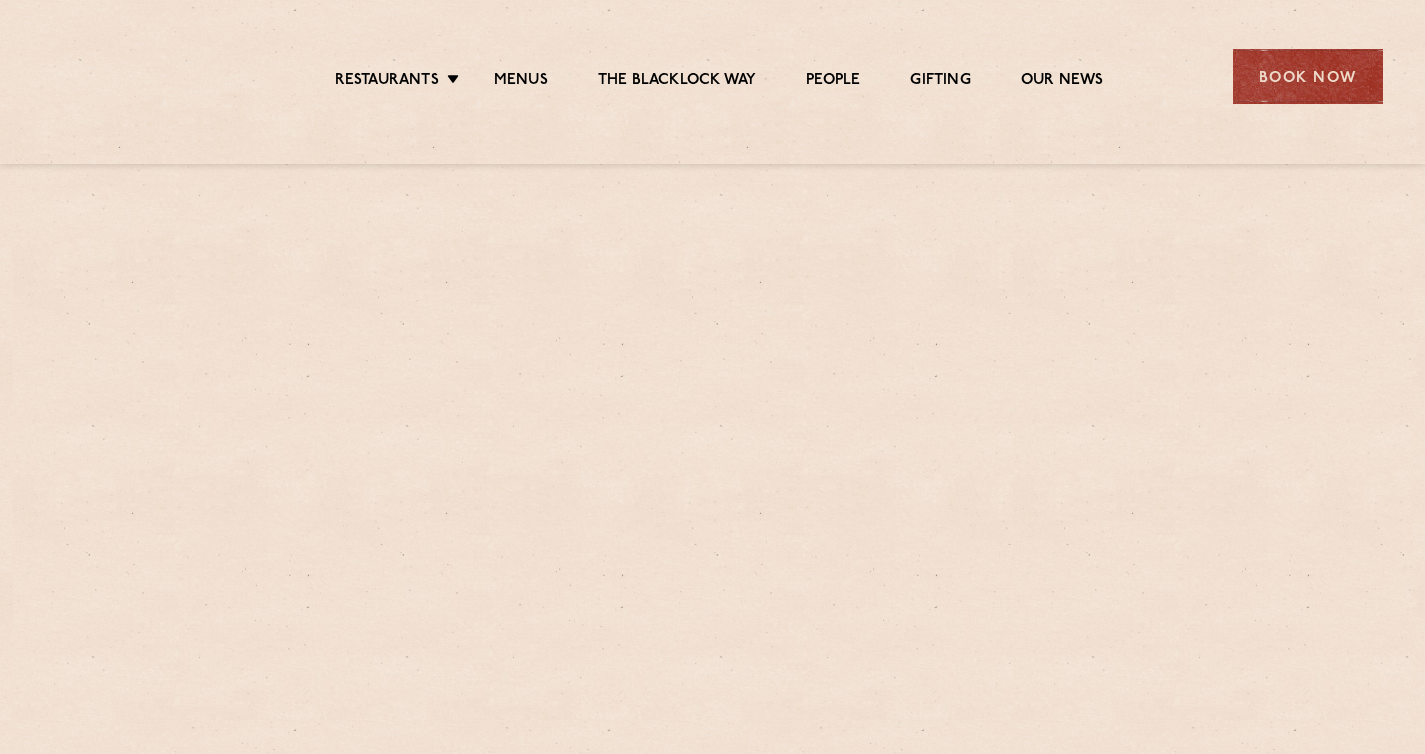 scroll, scrollTop: 0, scrollLeft: 0, axis: both 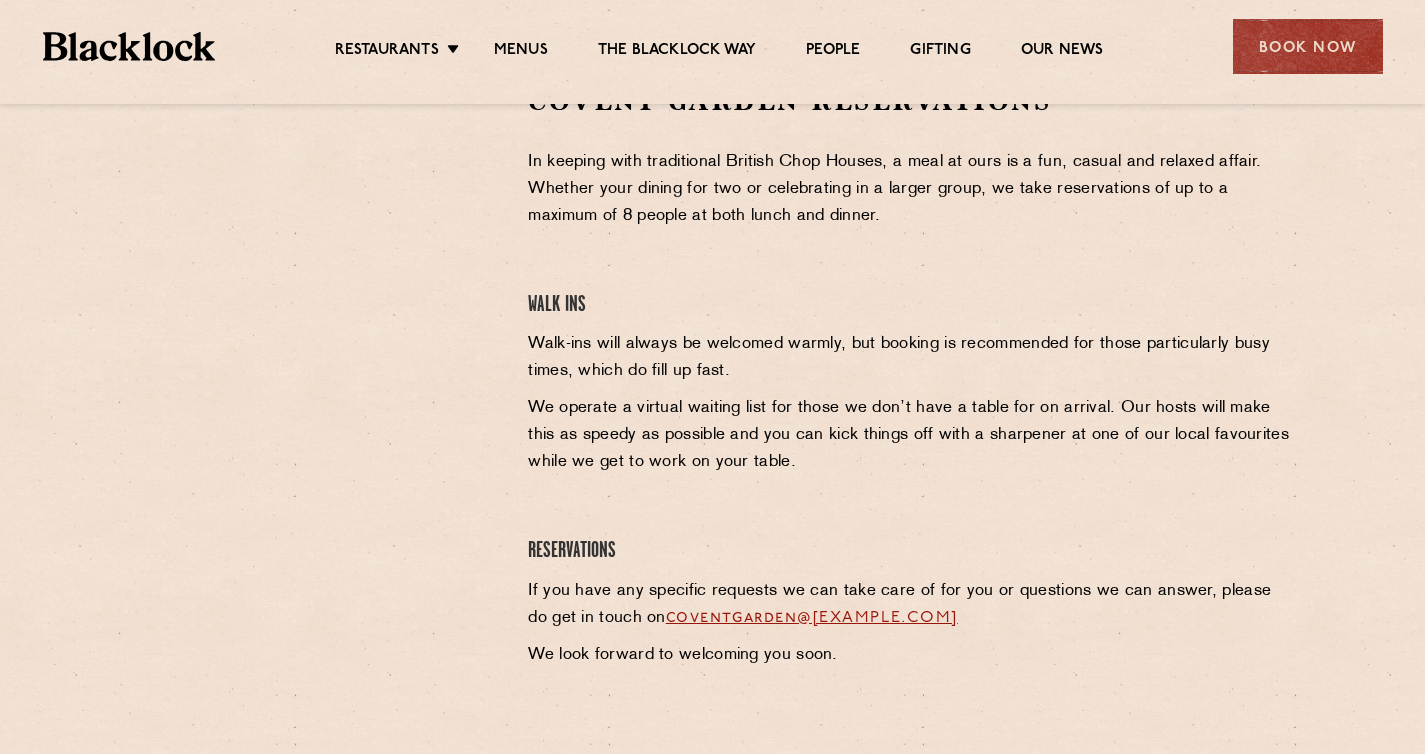 click at bounding box center [314, 234] 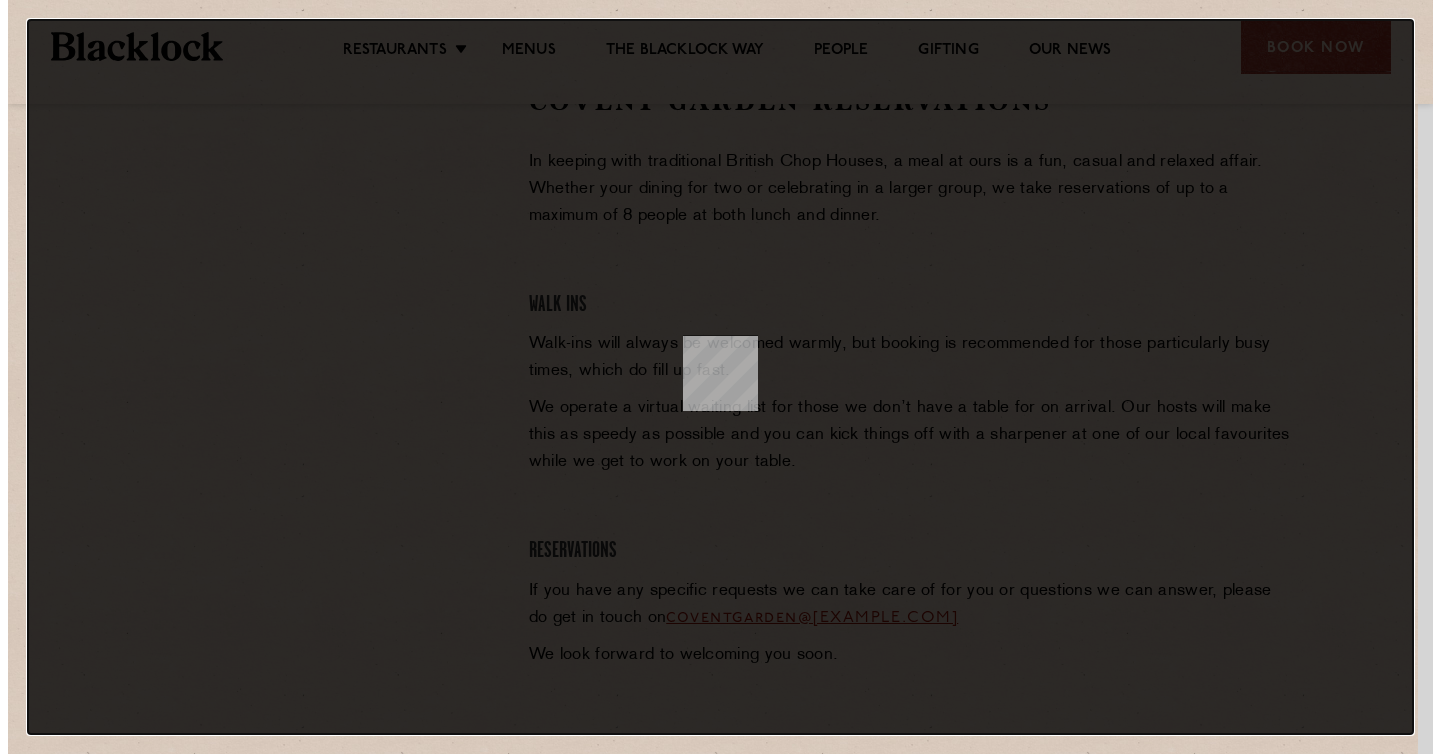 scroll, scrollTop: 0, scrollLeft: 0, axis: both 